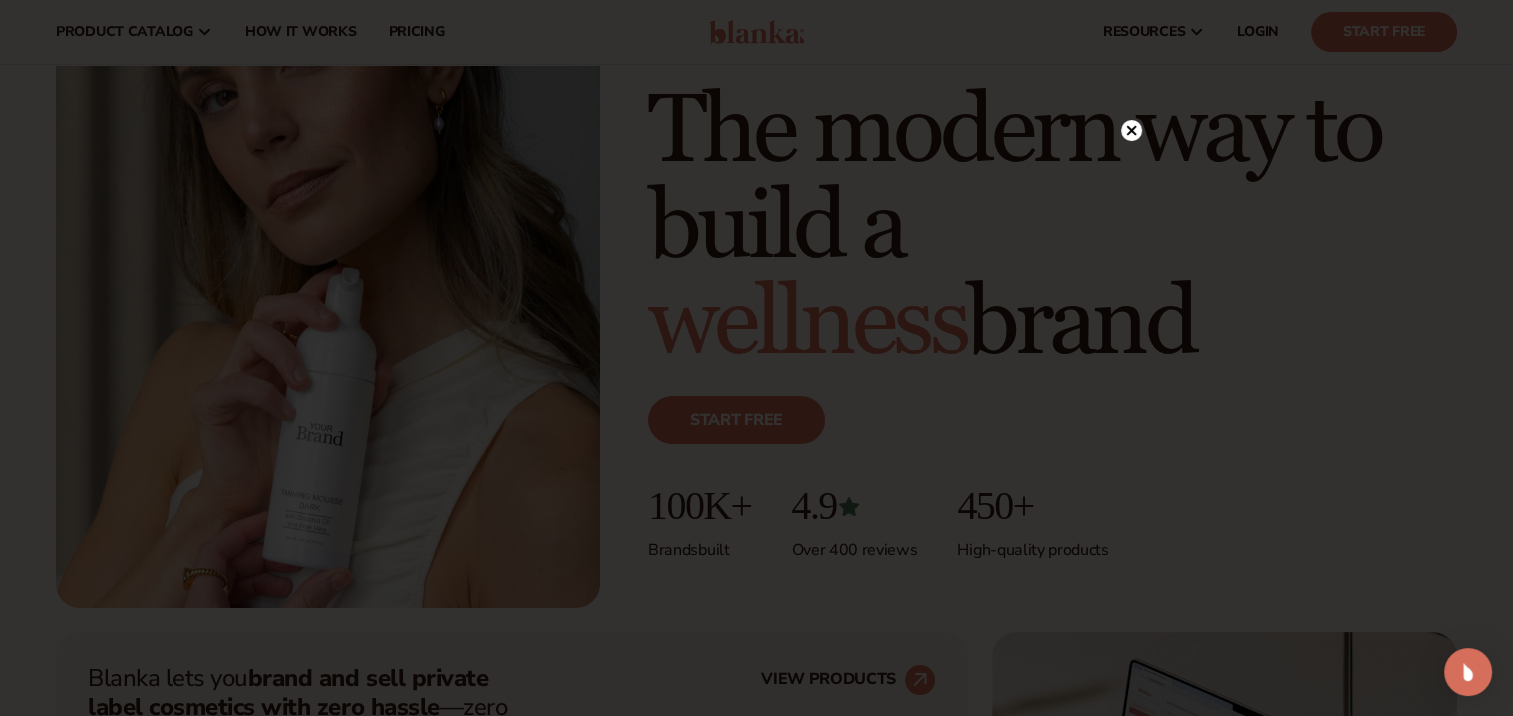scroll, scrollTop: 0, scrollLeft: 0, axis: both 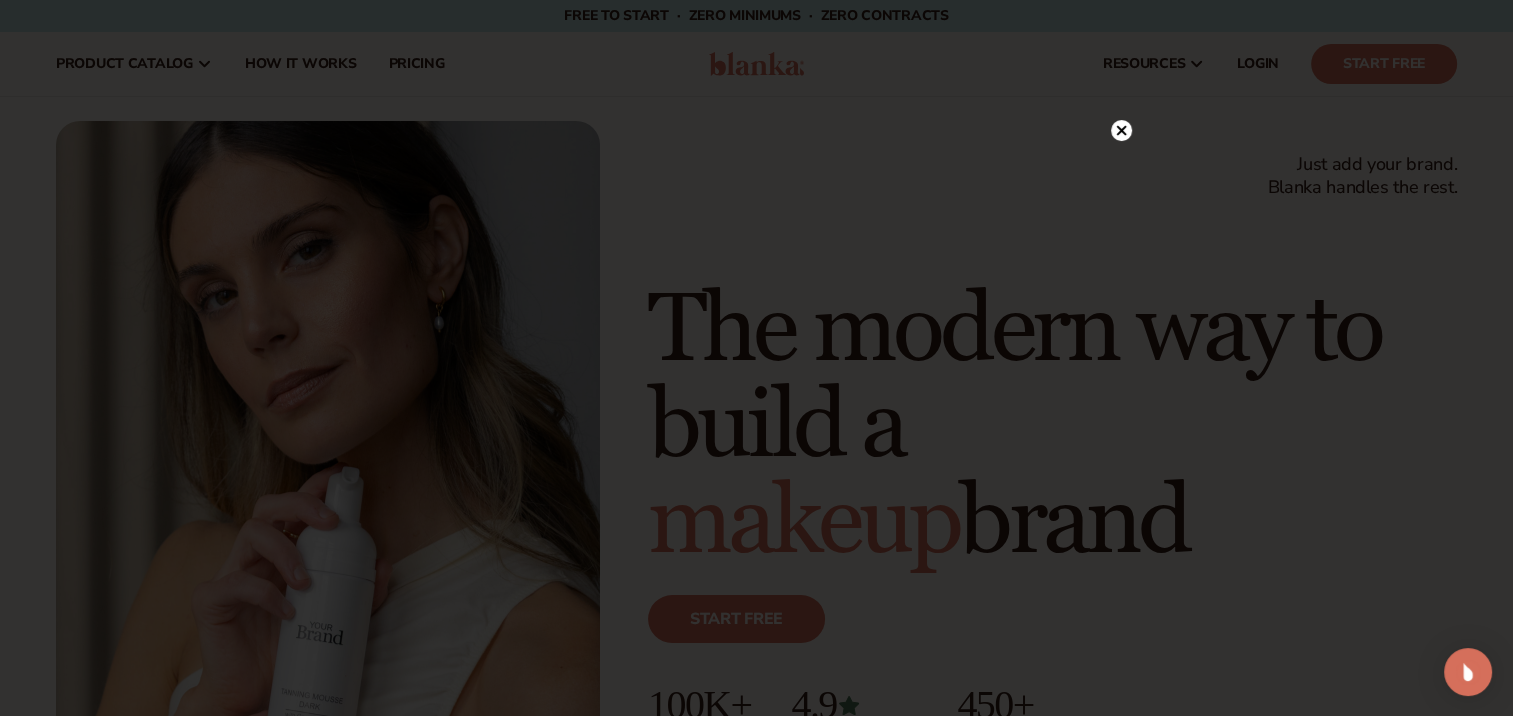 click 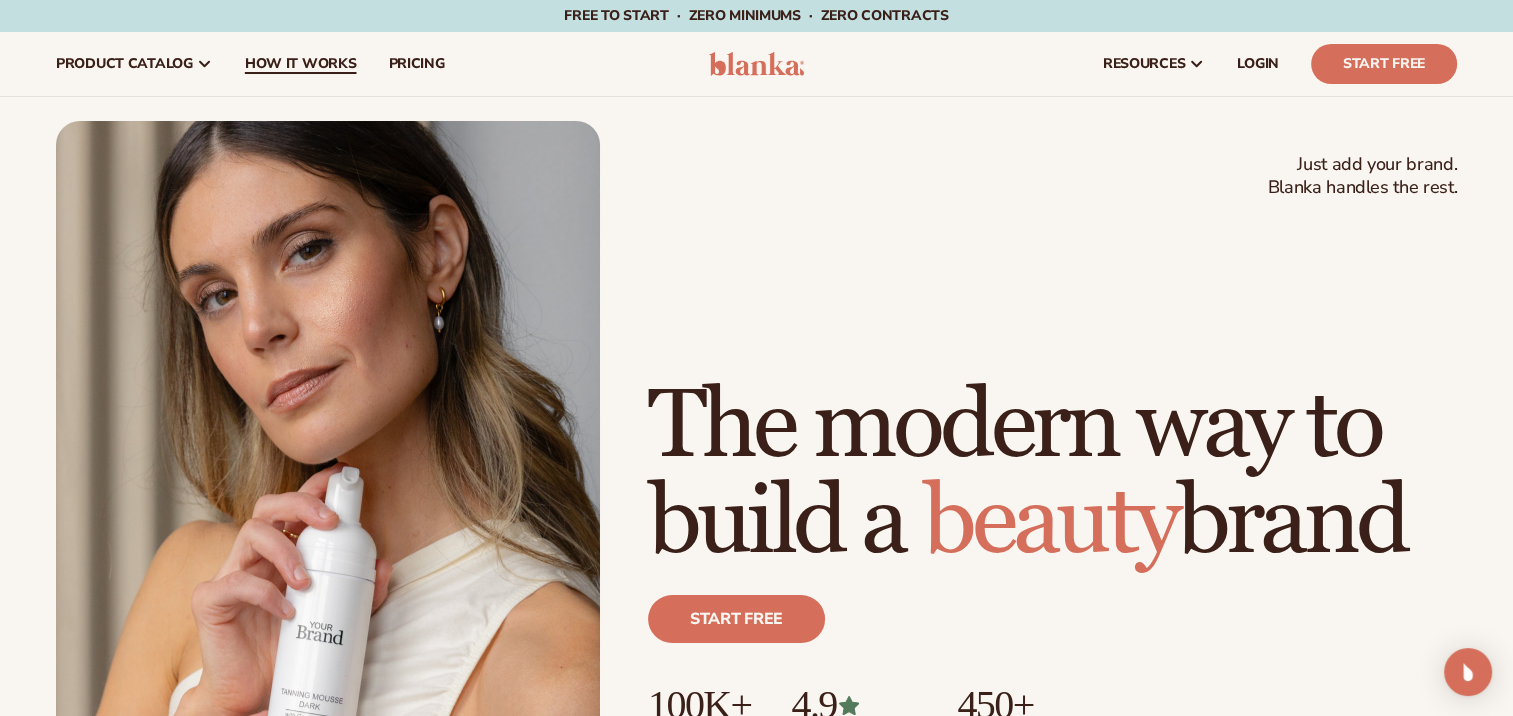 click on "How It Works" at bounding box center (301, 64) 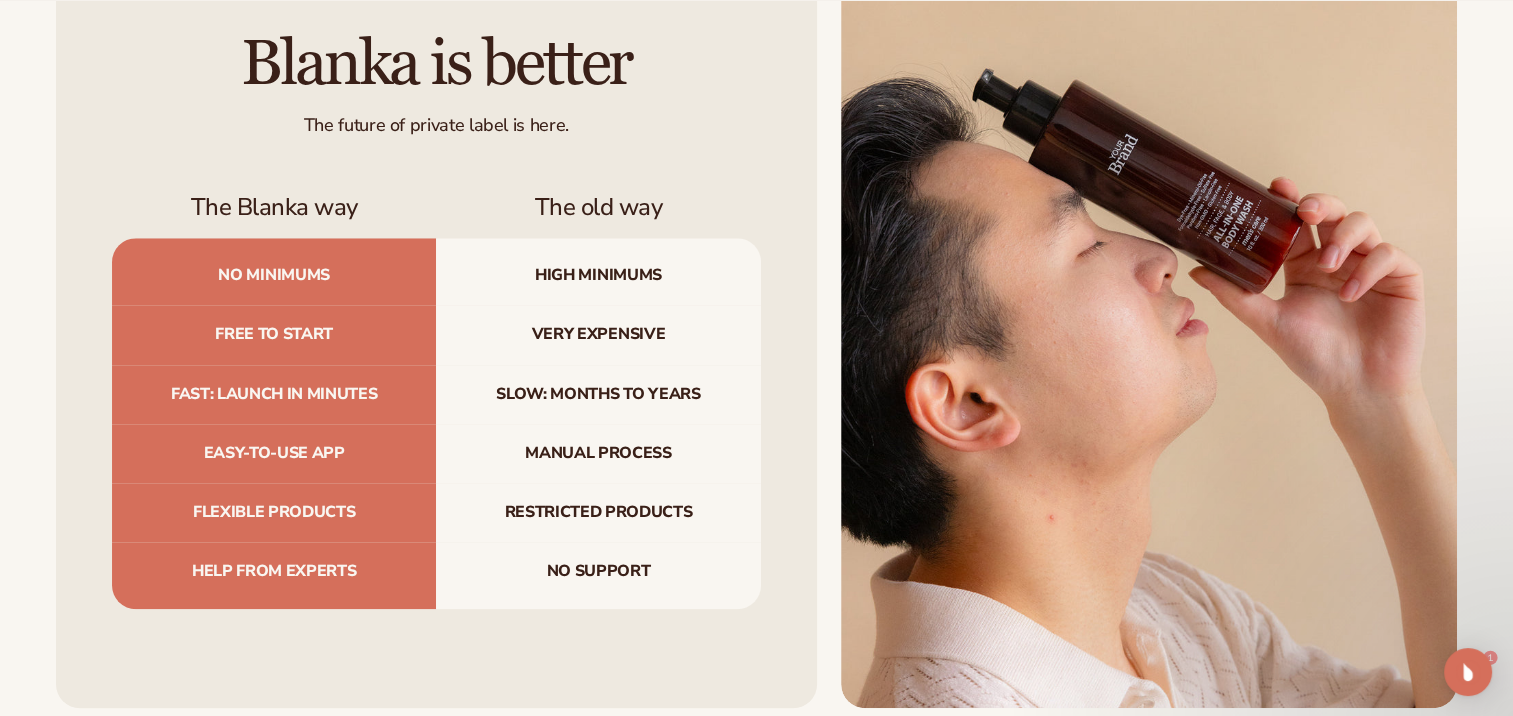 scroll, scrollTop: 1996, scrollLeft: 0, axis: vertical 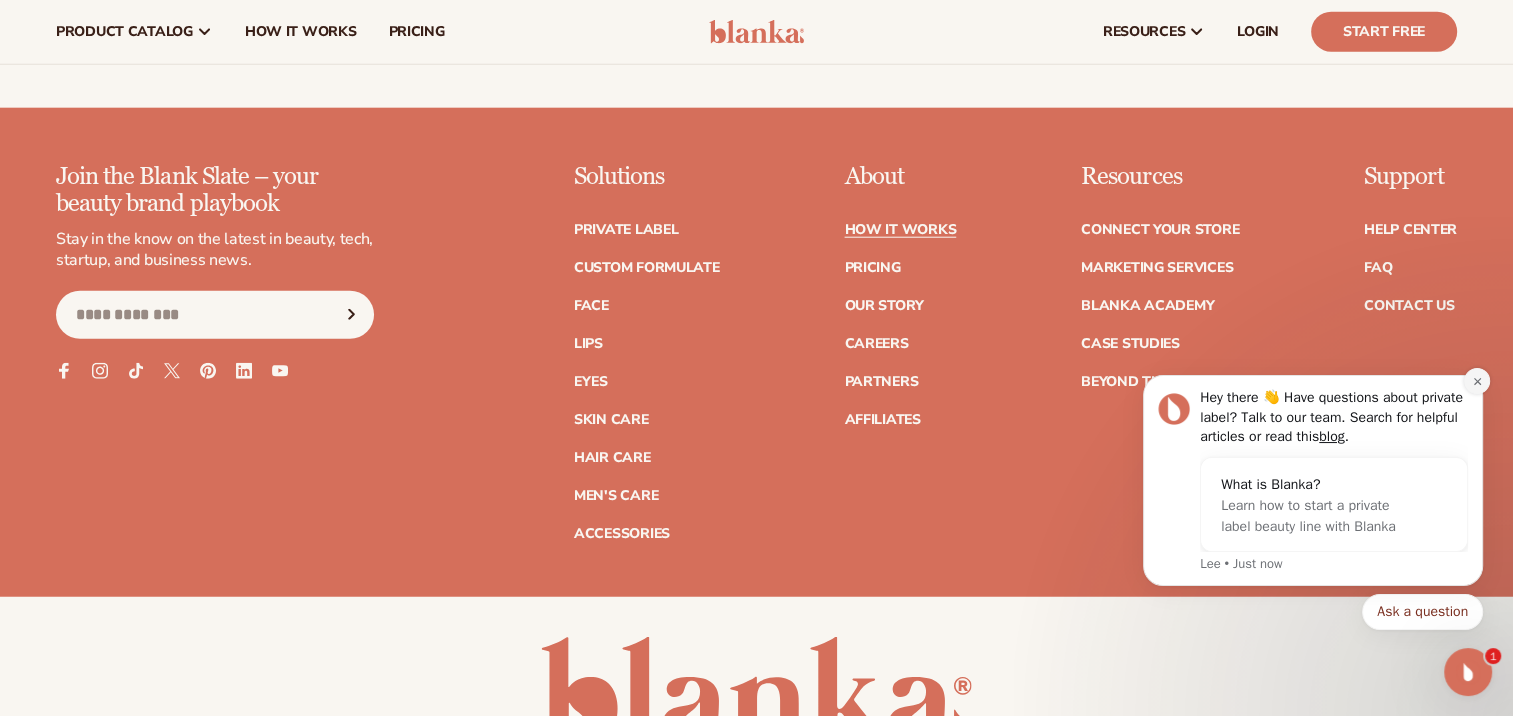 click 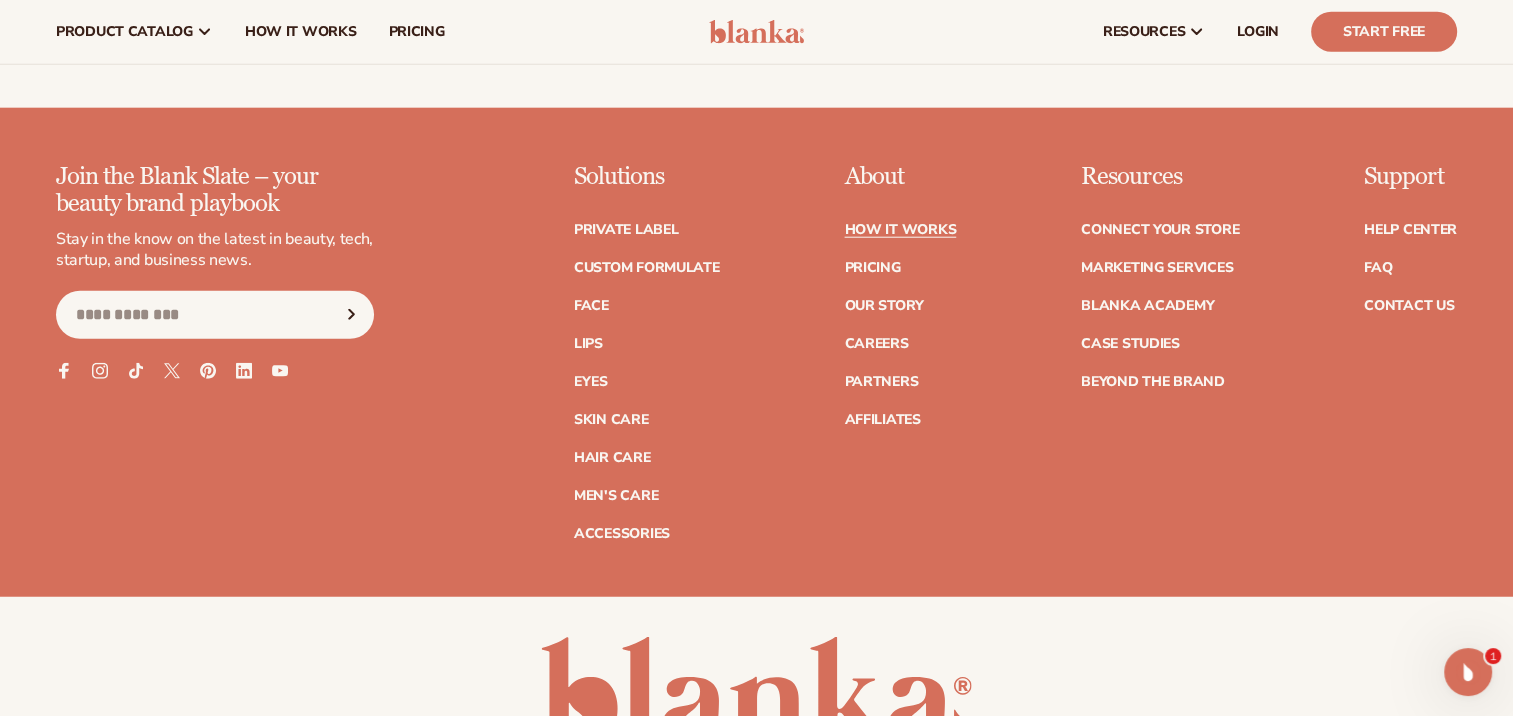 drag, startPoint x: 878, startPoint y: 416, endPoint x: 932, endPoint y: 480, distance: 83.737686 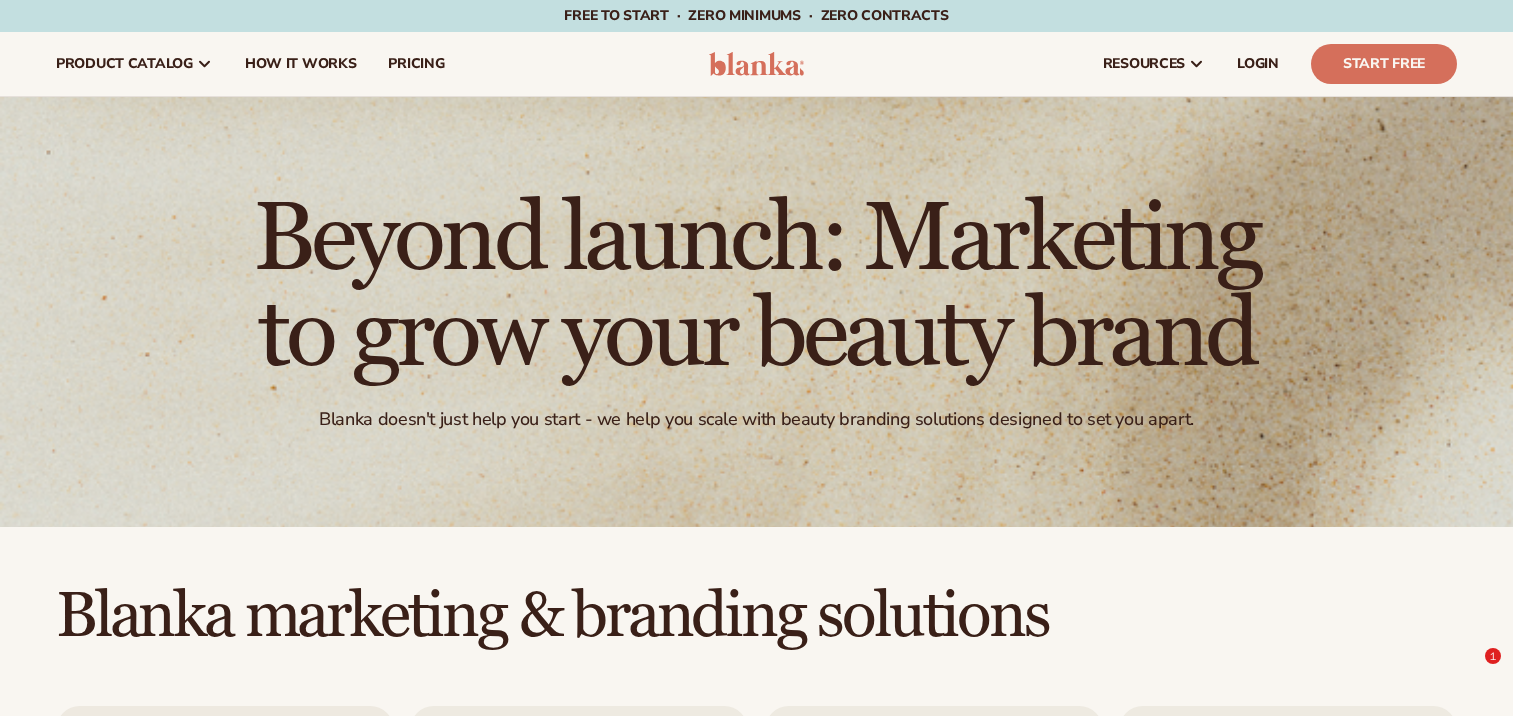 scroll, scrollTop: 0, scrollLeft: 0, axis: both 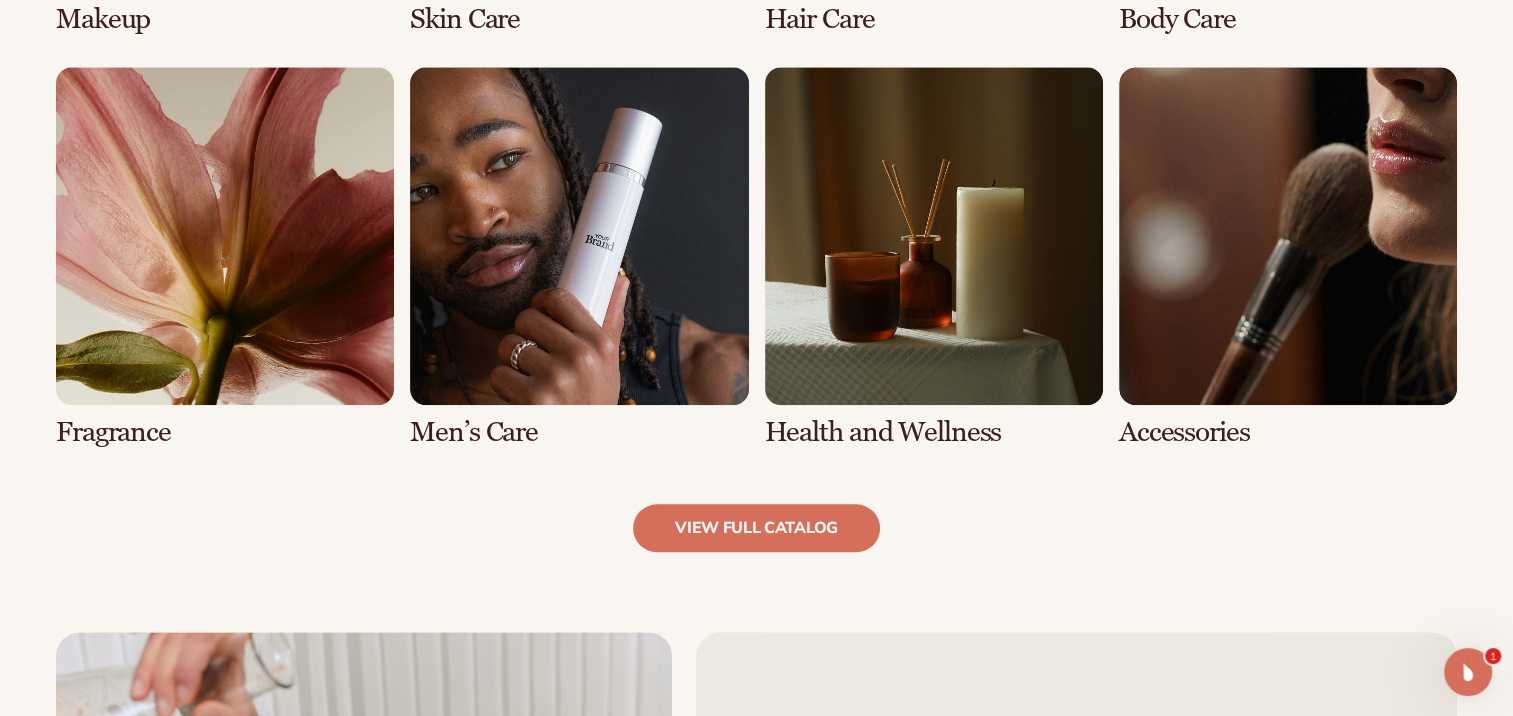 click at bounding box center (579, 257) 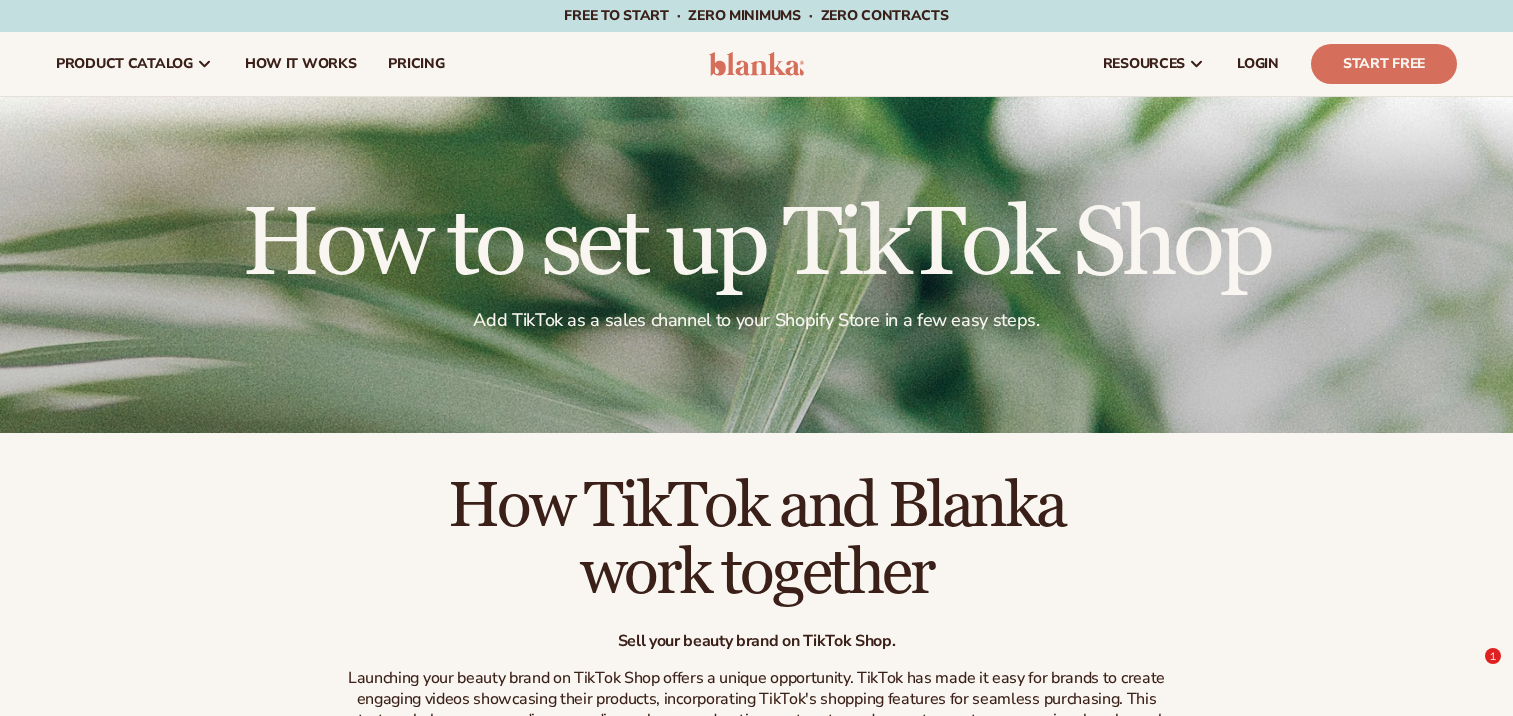 scroll, scrollTop: 0, scrollLeft: 0, axis: both 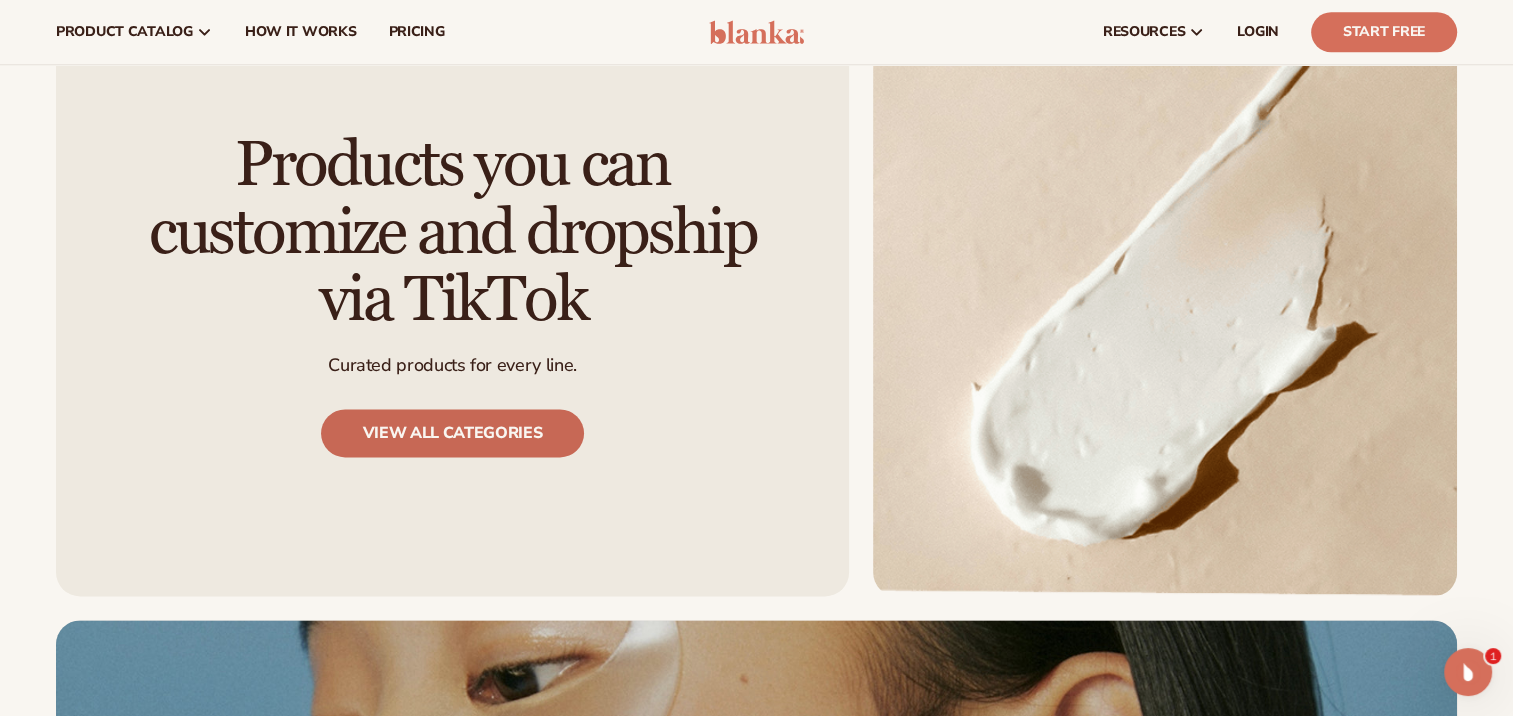 click on "View all categories" at bounding box center (453, 433) 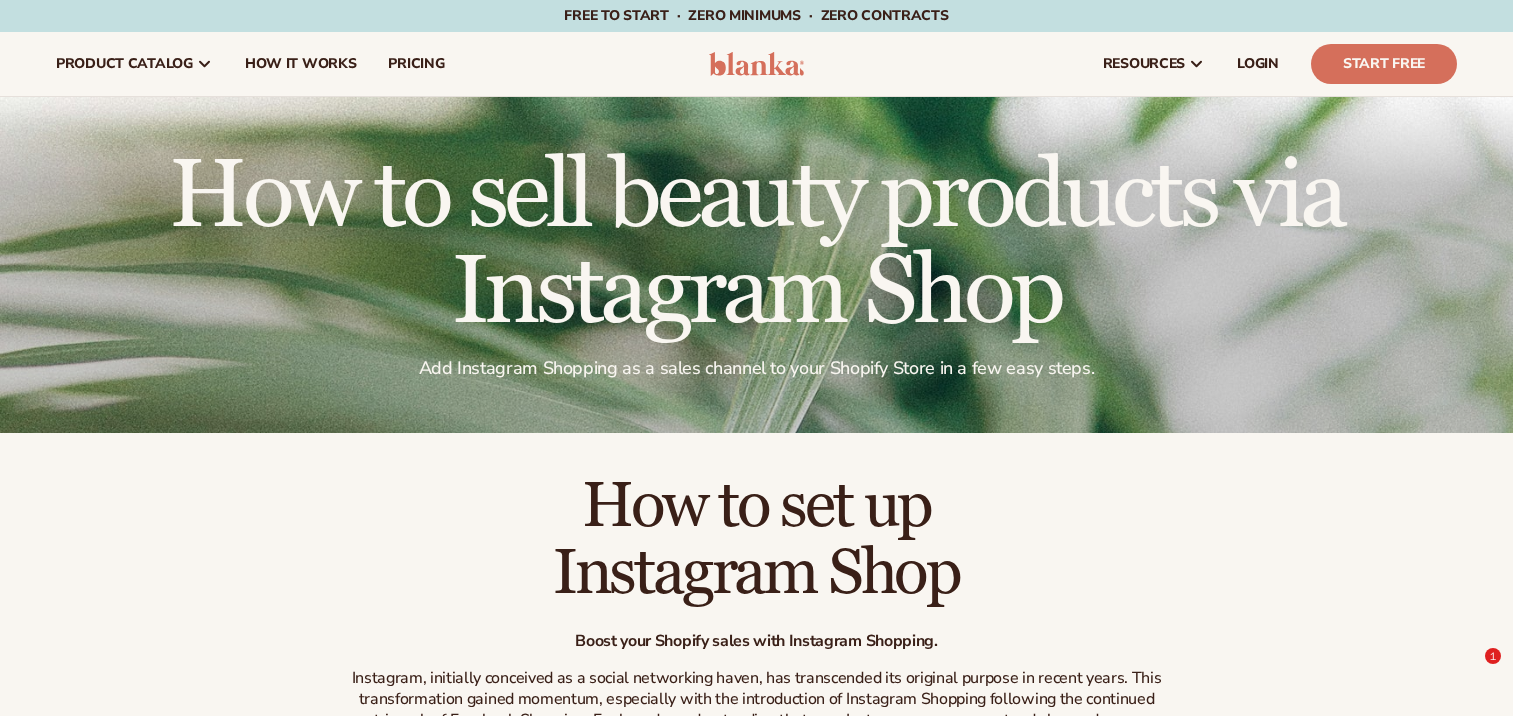 scroll, scrollTop: 0, scrollLeft: 0, axis: both 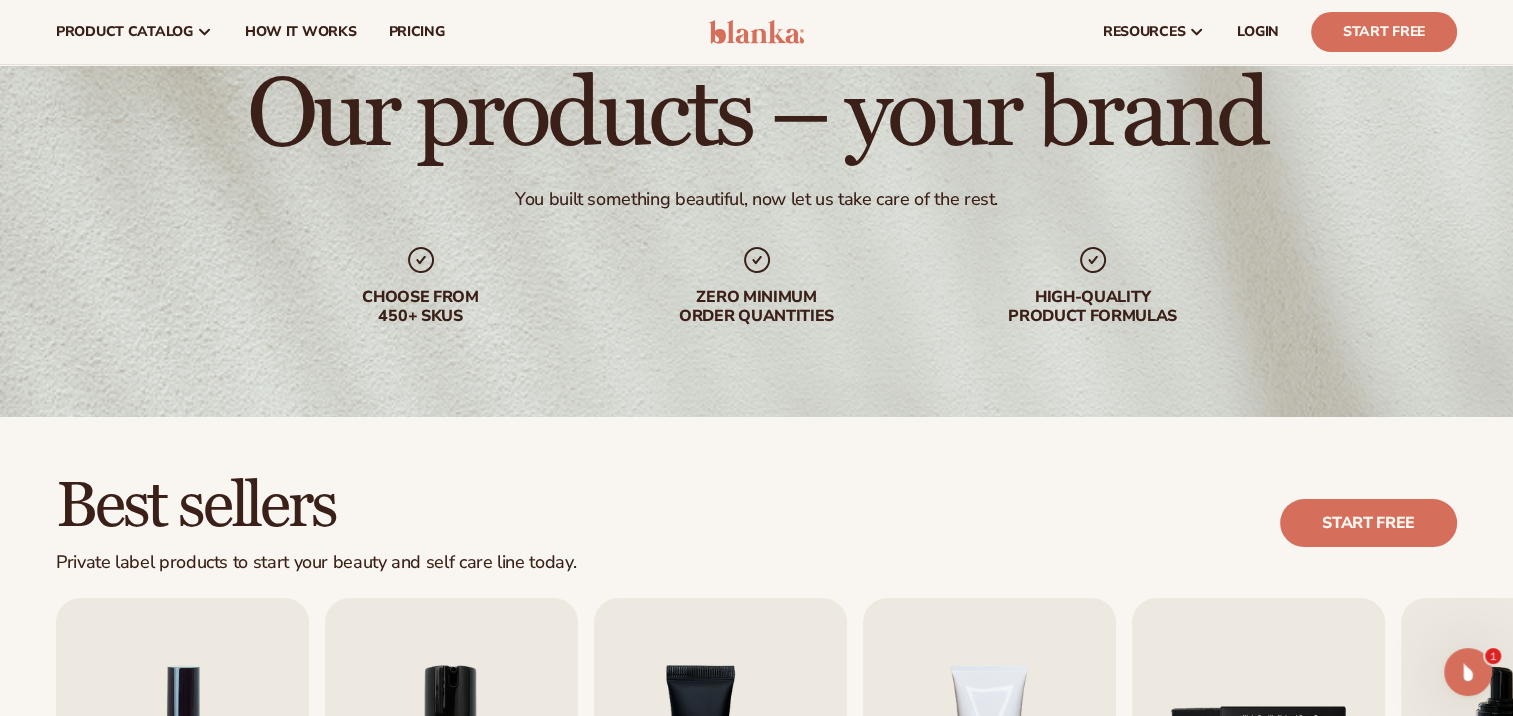 click on "Our products – your brand You built something beautiful, now let us take care of the rest.
Choose from 450+ Skus
Zero minimum order quantities
High-quality product formulas" at bounding box center [756, 197] 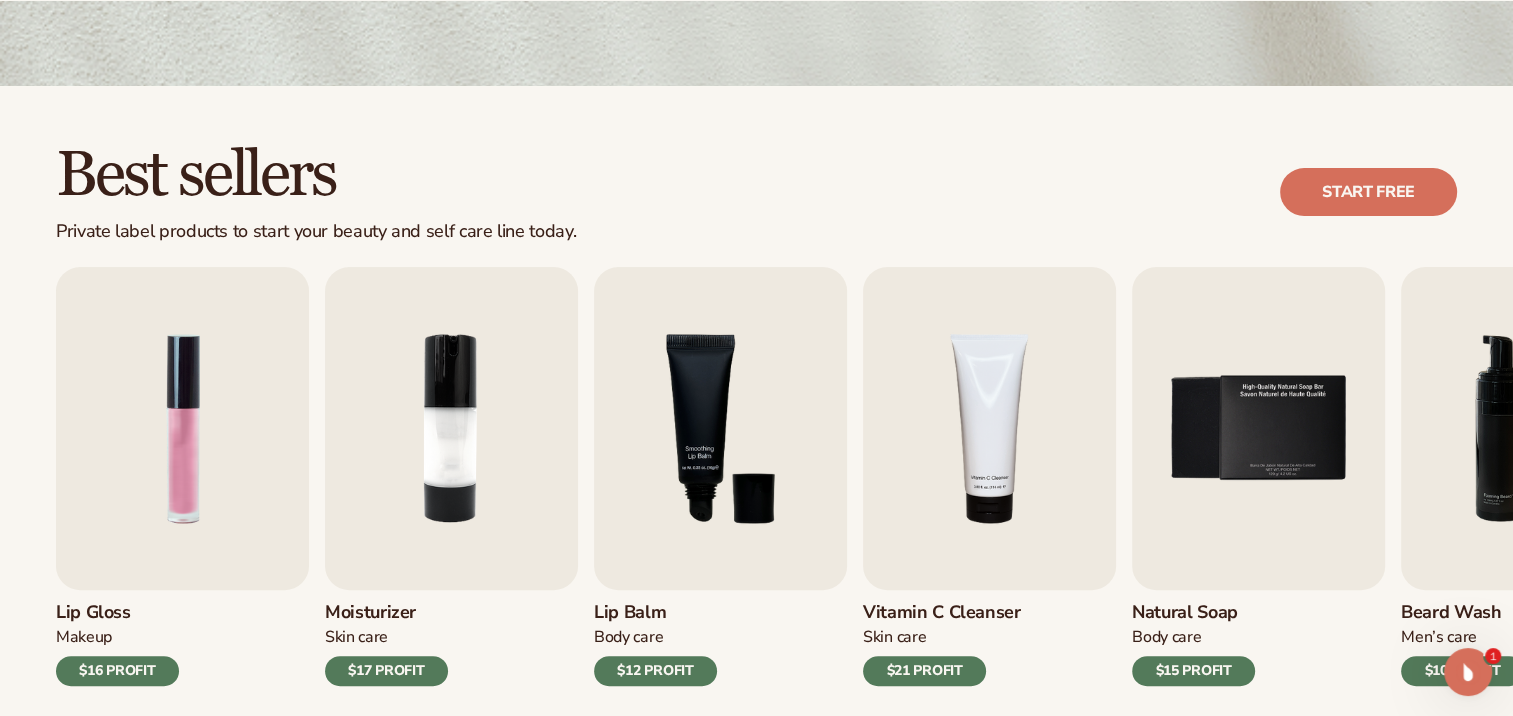 scroll, scrollTop: 560, scrollLeft: 0, axis: vertical 